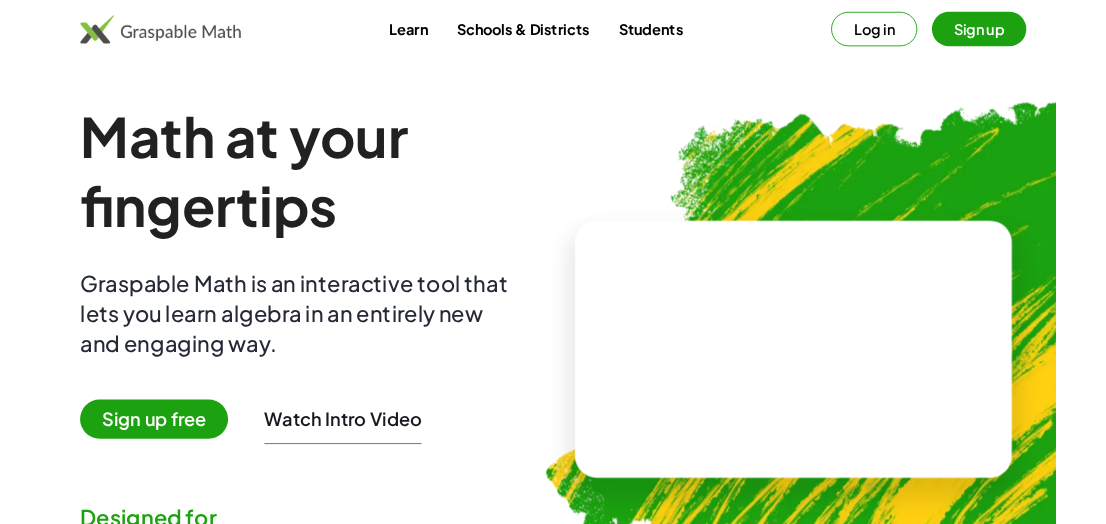 scroll, scrollTop: 0, scrollLeft: 0, axis: both 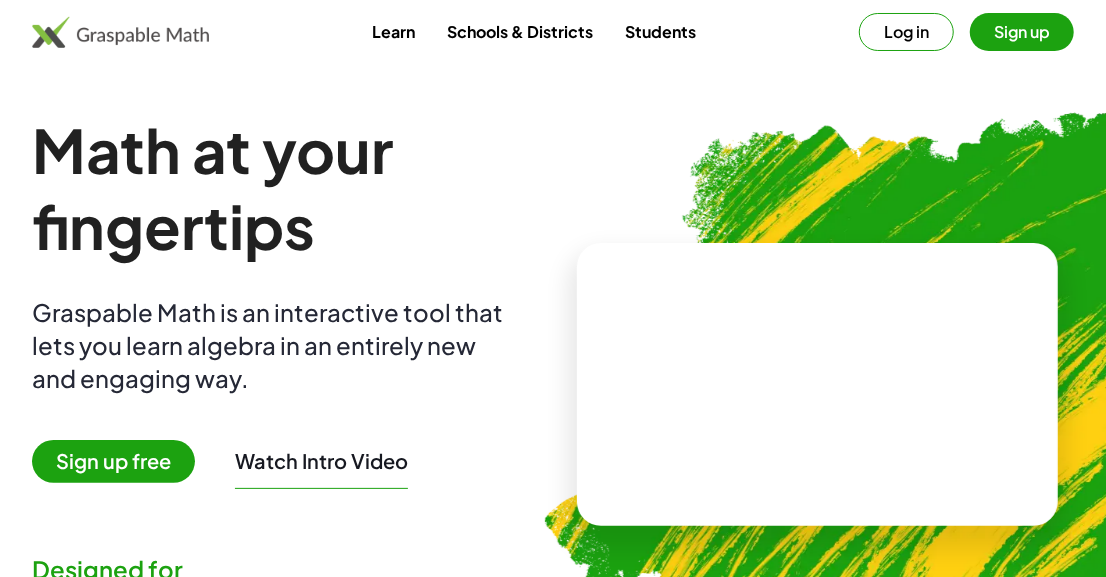 click at bounding box center [817, 384] 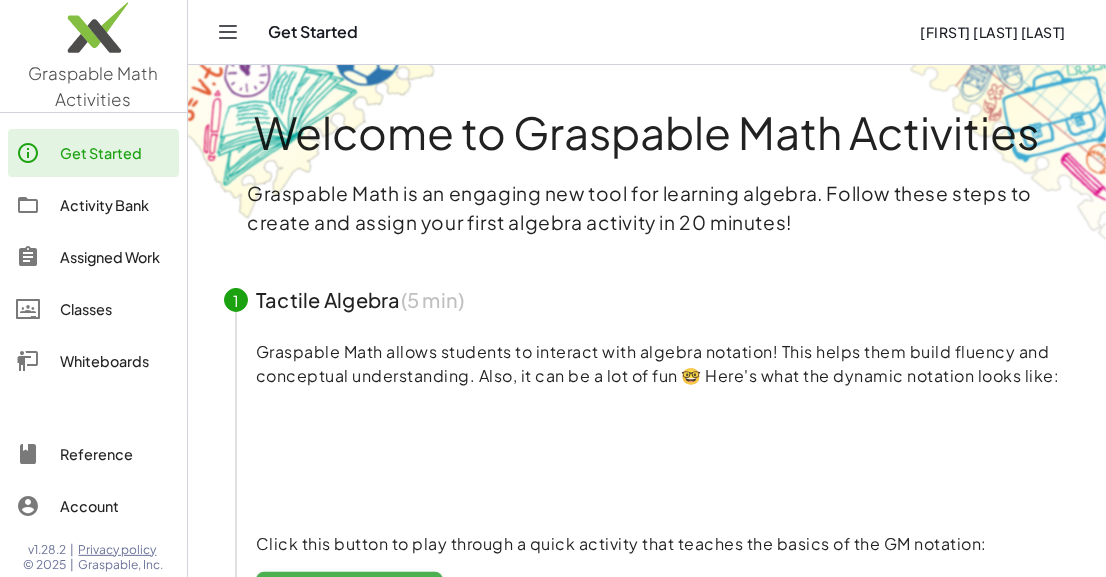 click on "Assigned Work" 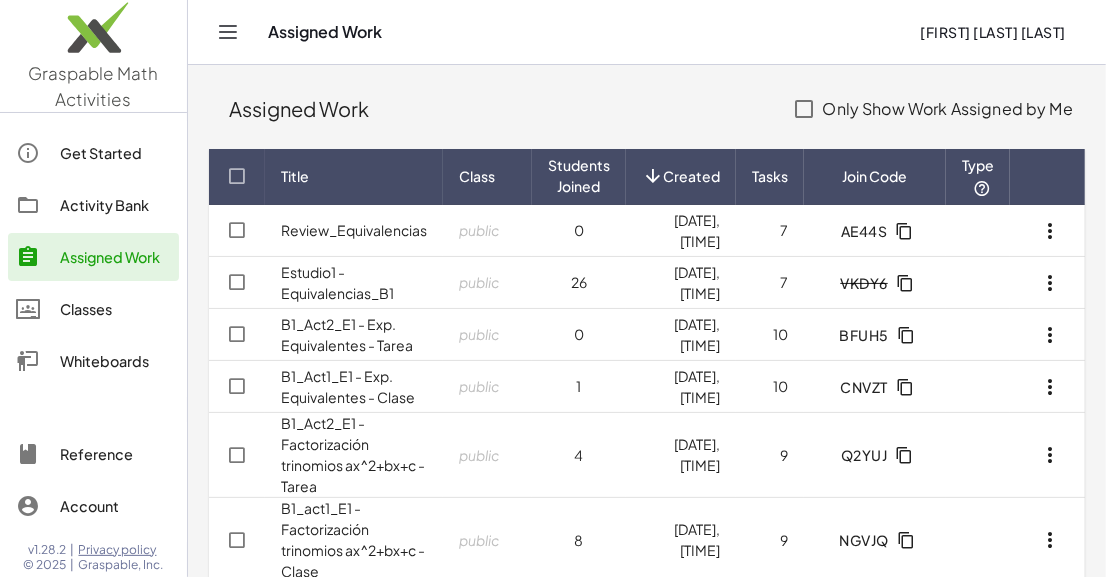 click on "Estudio1 - Equivalencias_B1" at bounding box center [337, 282] 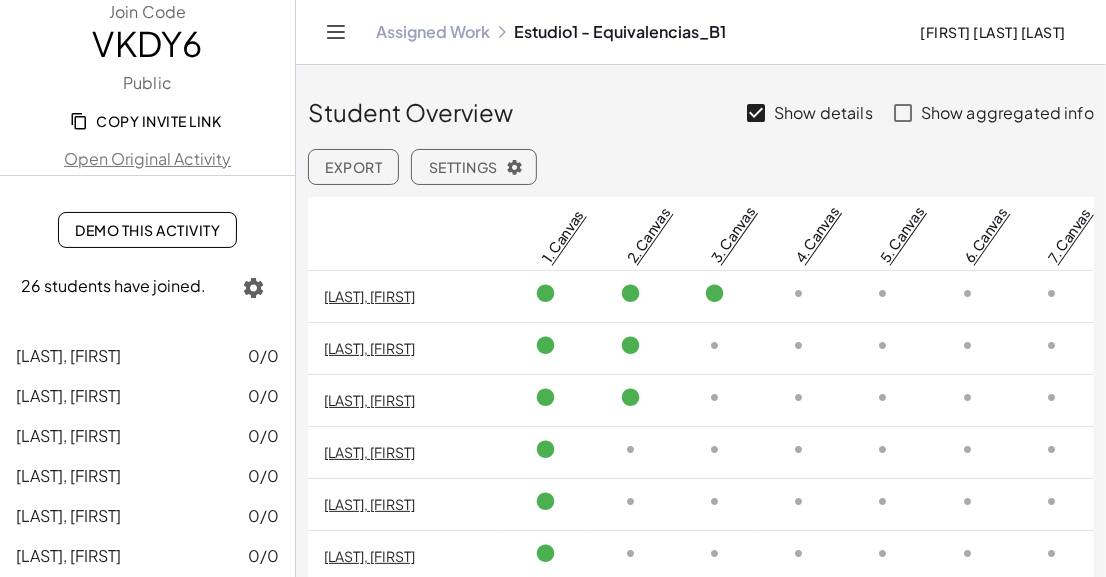 click on "Demo This Activity" 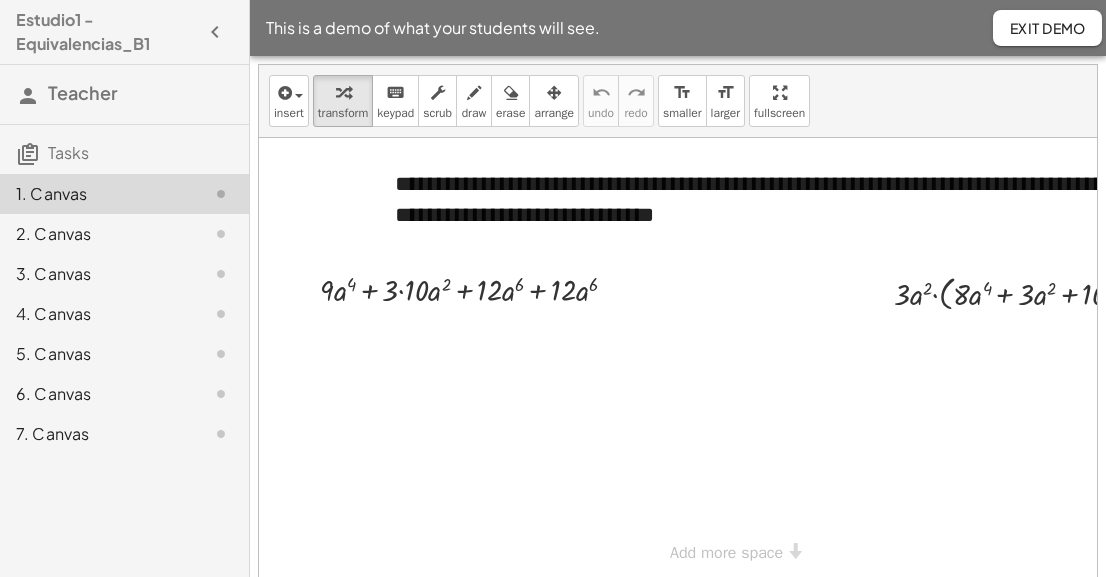 click at bounding box center (729, 359) 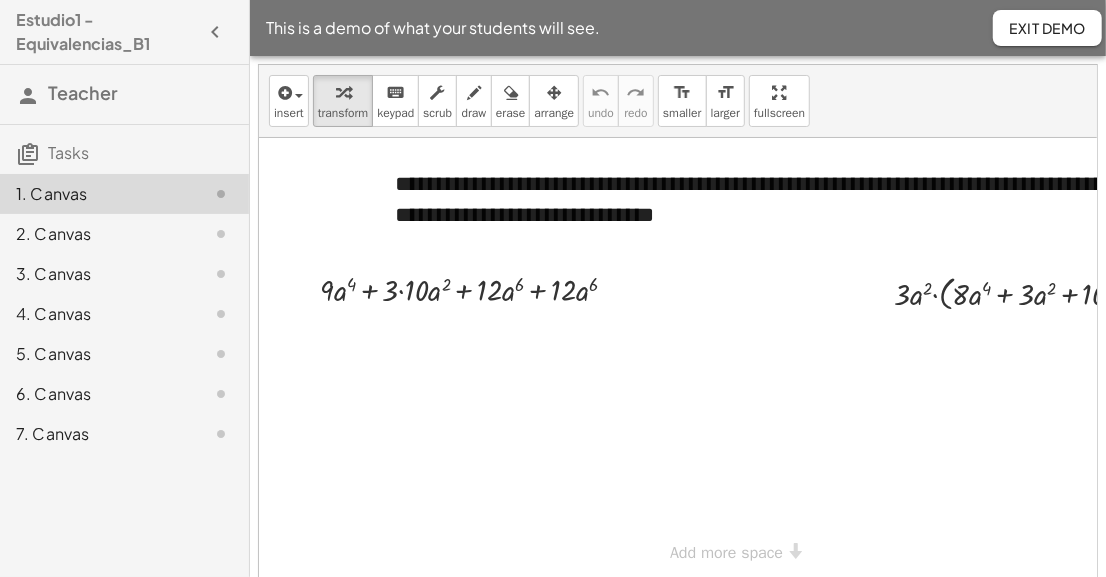 click on "fullscreen" at bounding box center [779, 113] 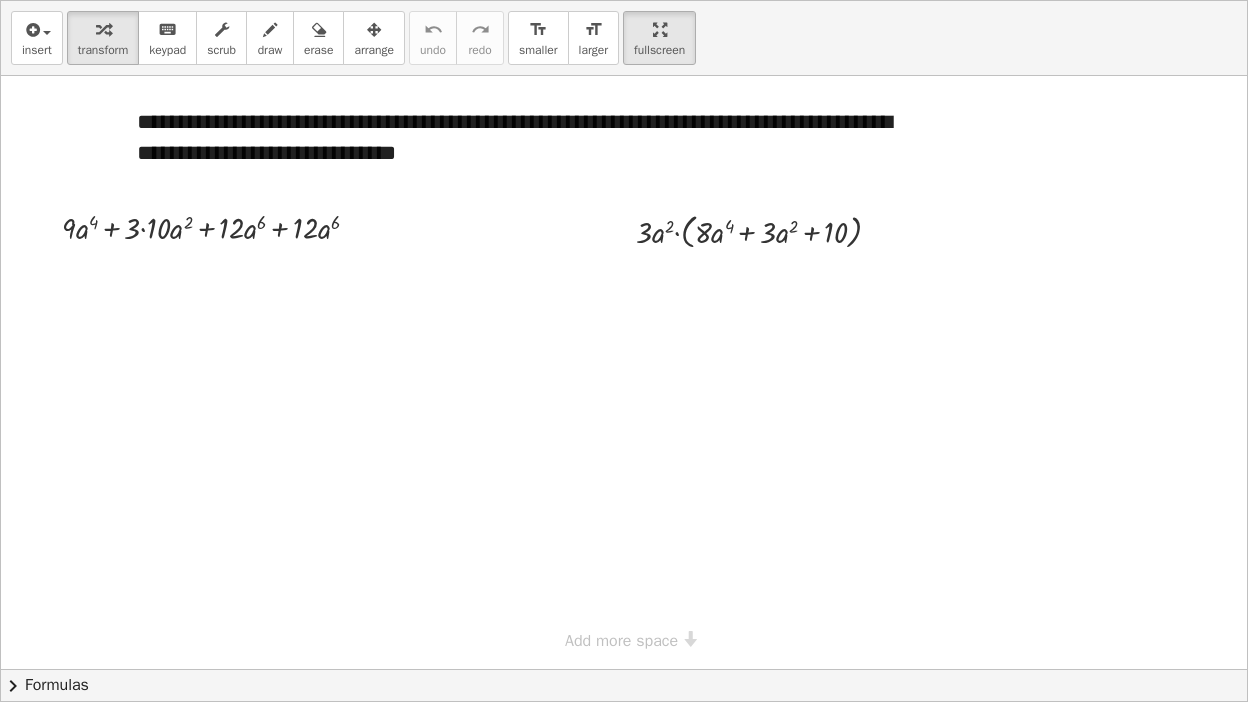 click at bounding box center [624, 372] 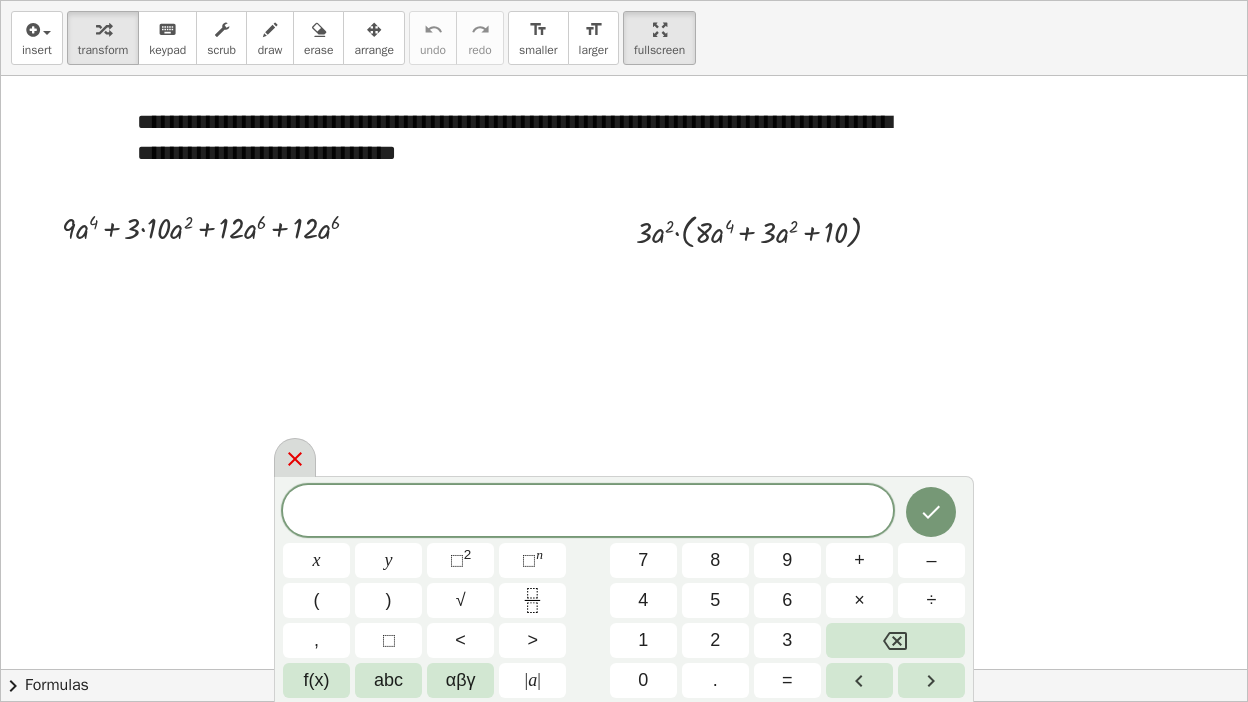click 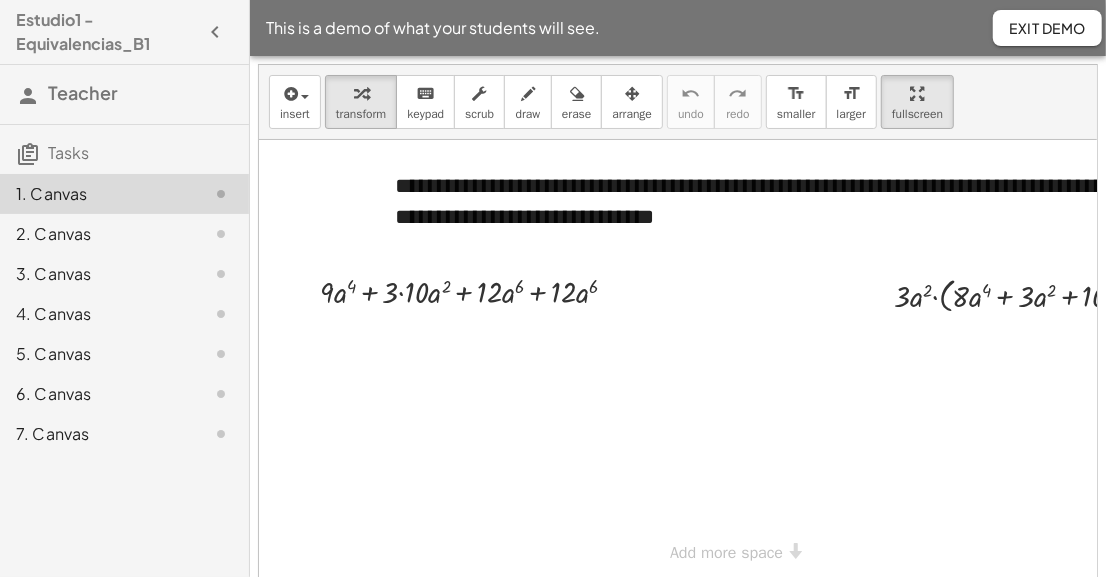click on "2. Canvas" 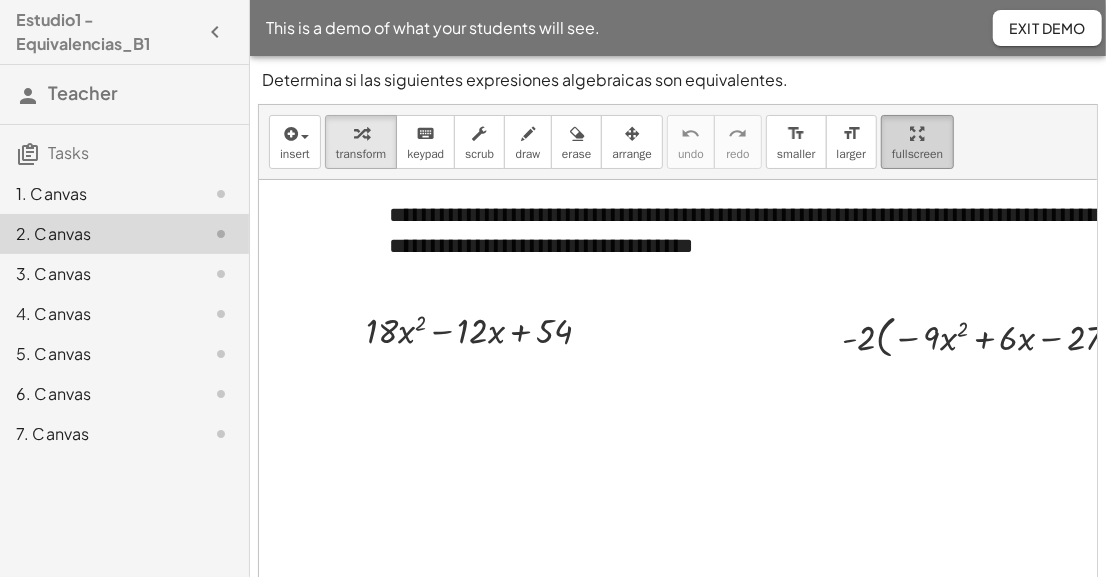 click on "fullscreen" at bounding box center (917, 154) 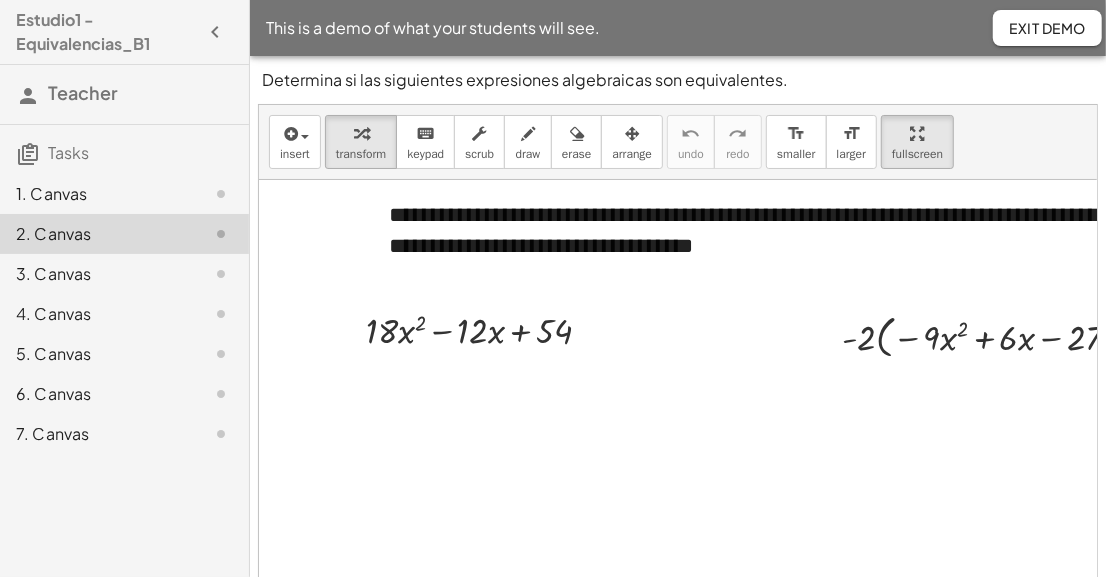 click on "3. Canvas" 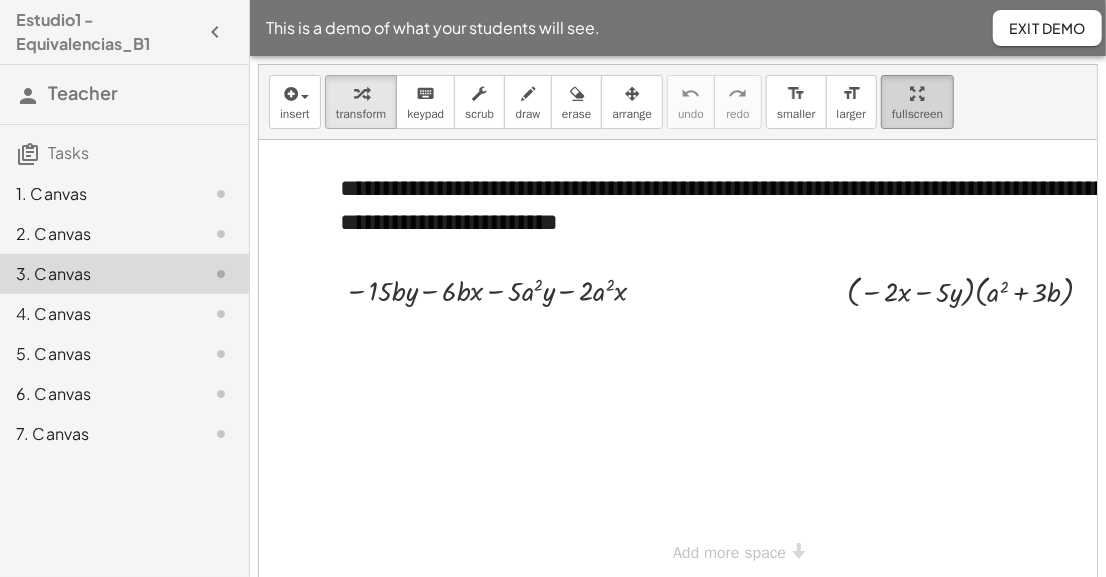 click on "fullscreen" at bounding box center (917, 114) 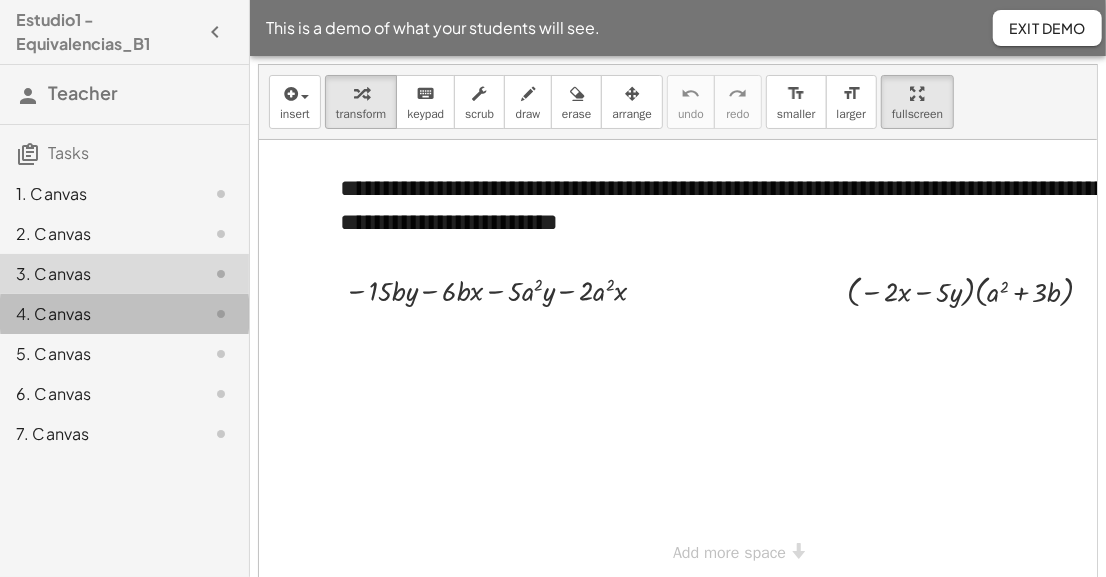 click on "4. Canvas" 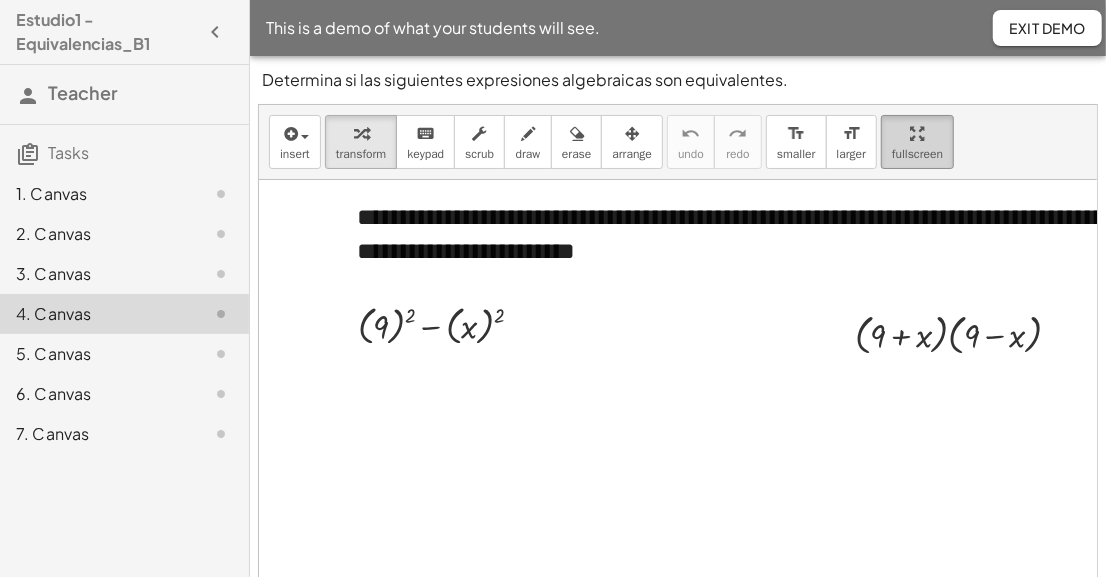click at bounding box center (917, 133) 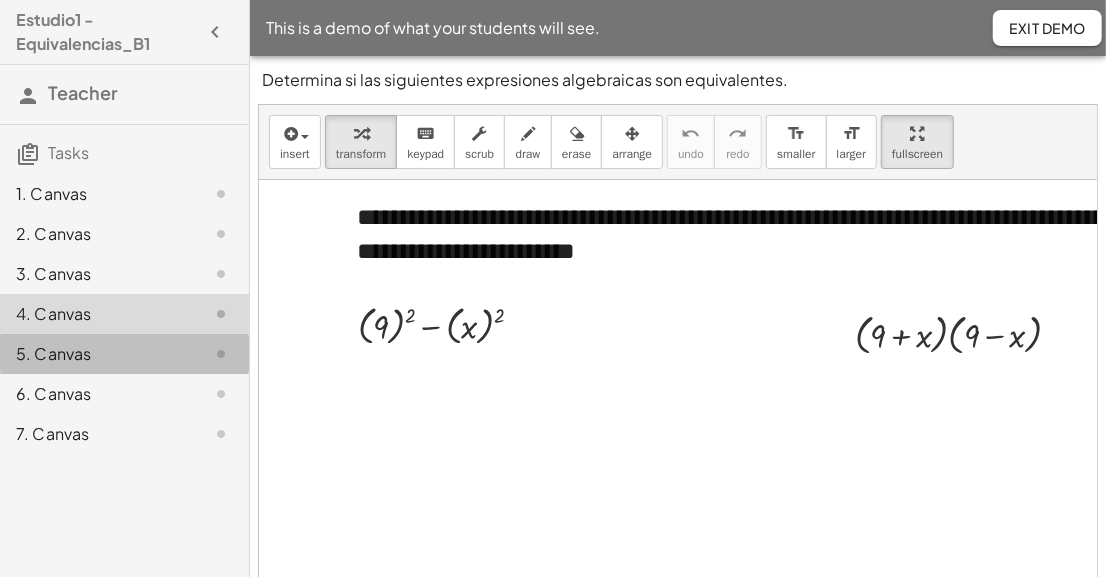 click on "5. Canvas" 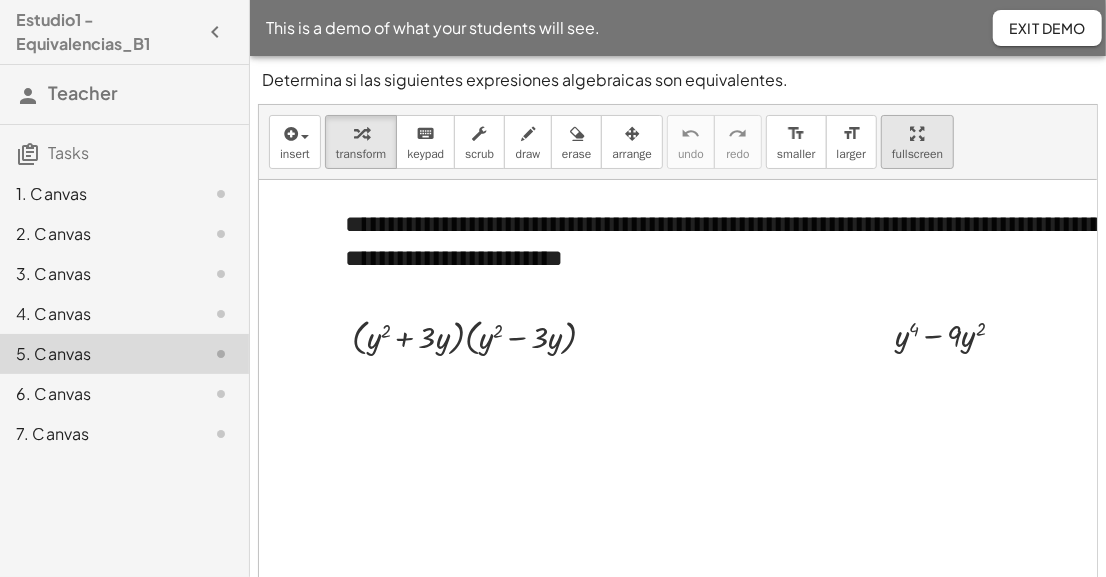 click on "fullscreen" at bounding box center [917, 154] 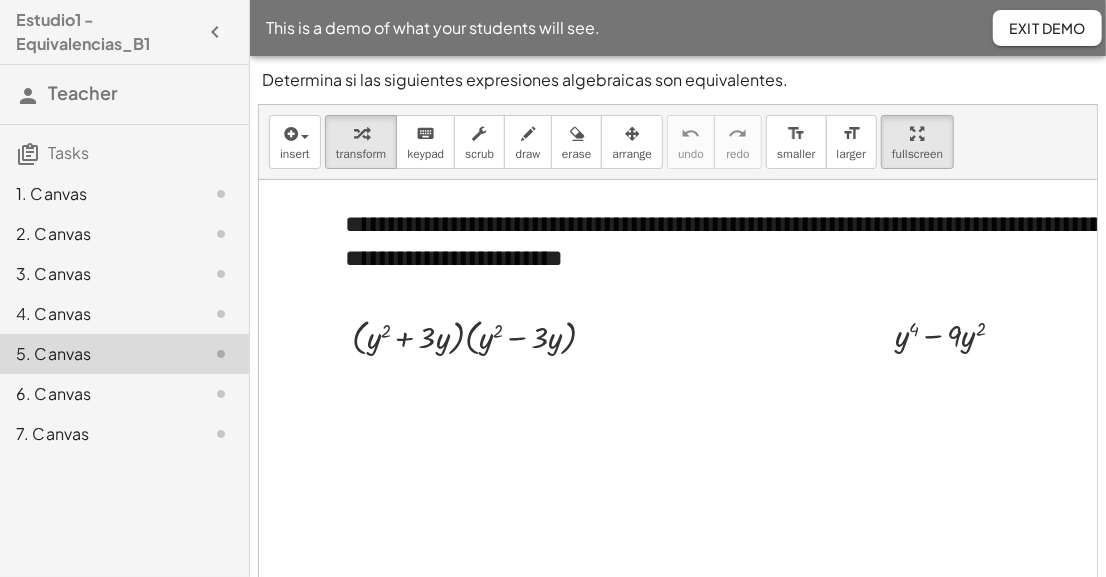 click on "6. Canvas" 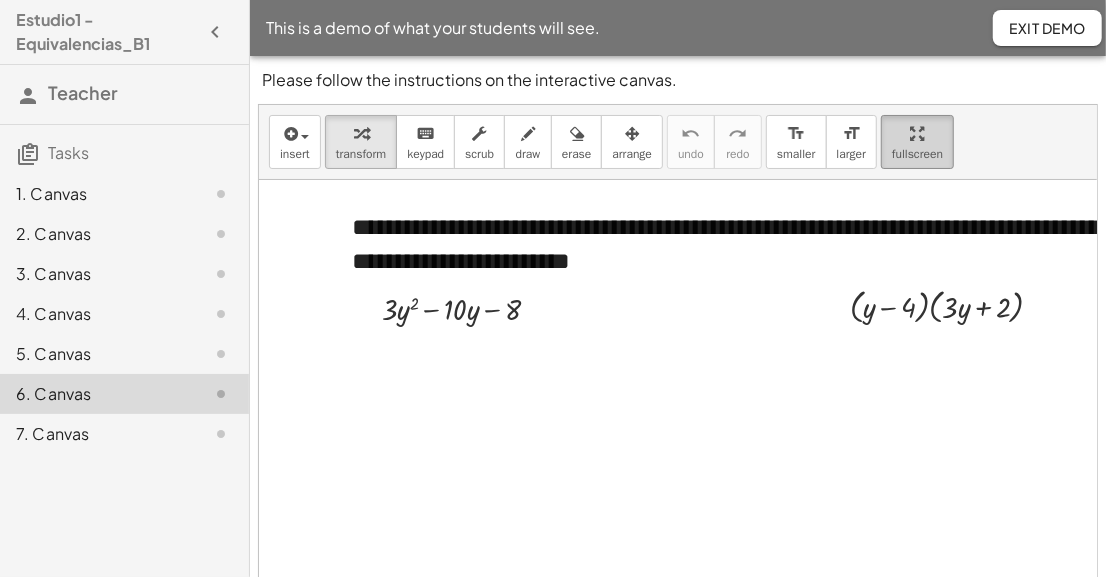 click at bounding box center (918, 134) 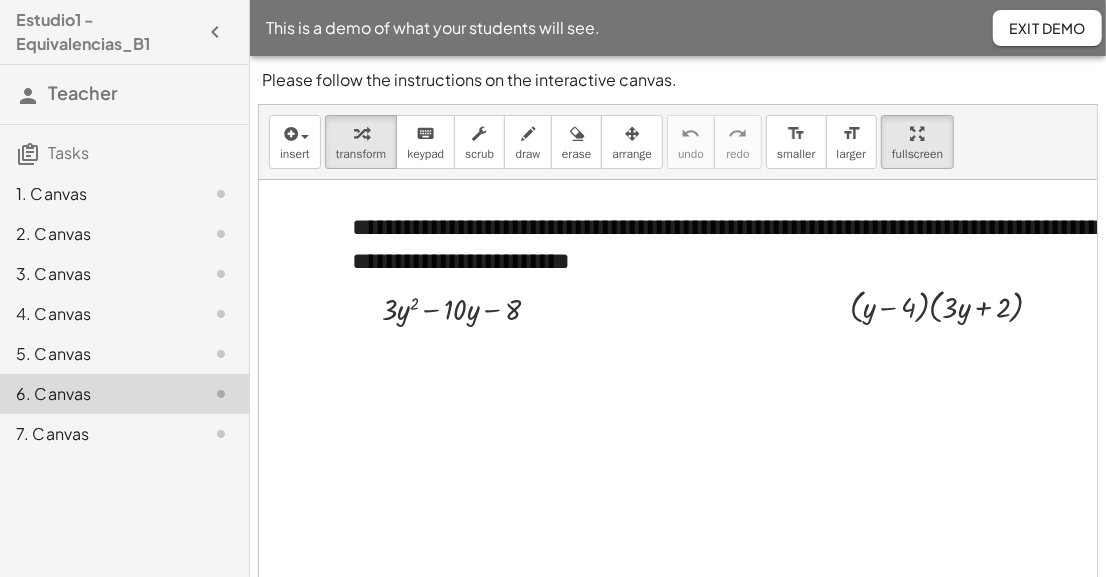 click on "7. Canvas" 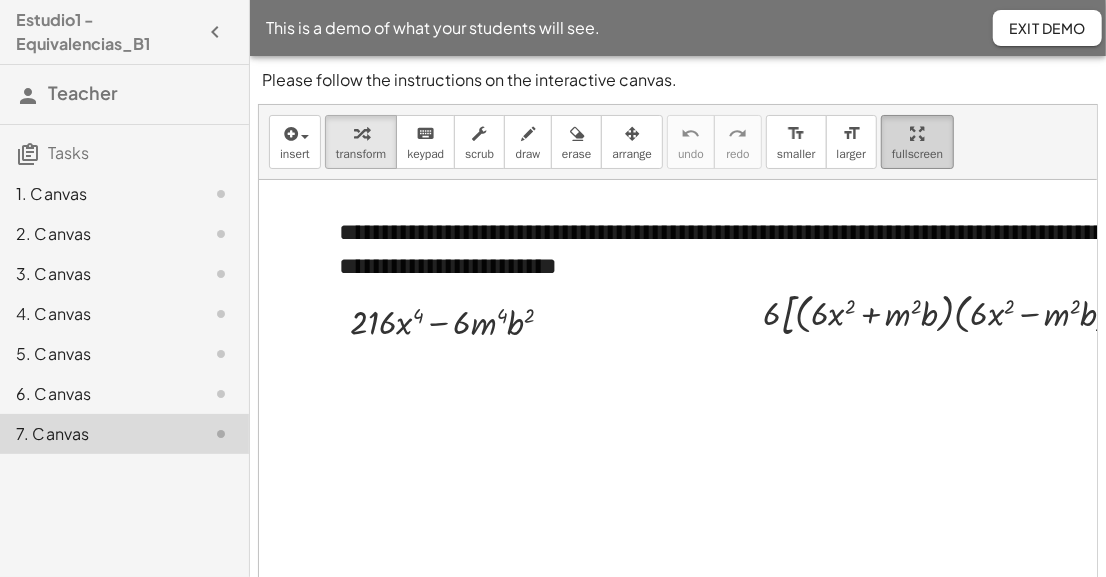 click on "fullscreen" at bounding box center [917, 154] 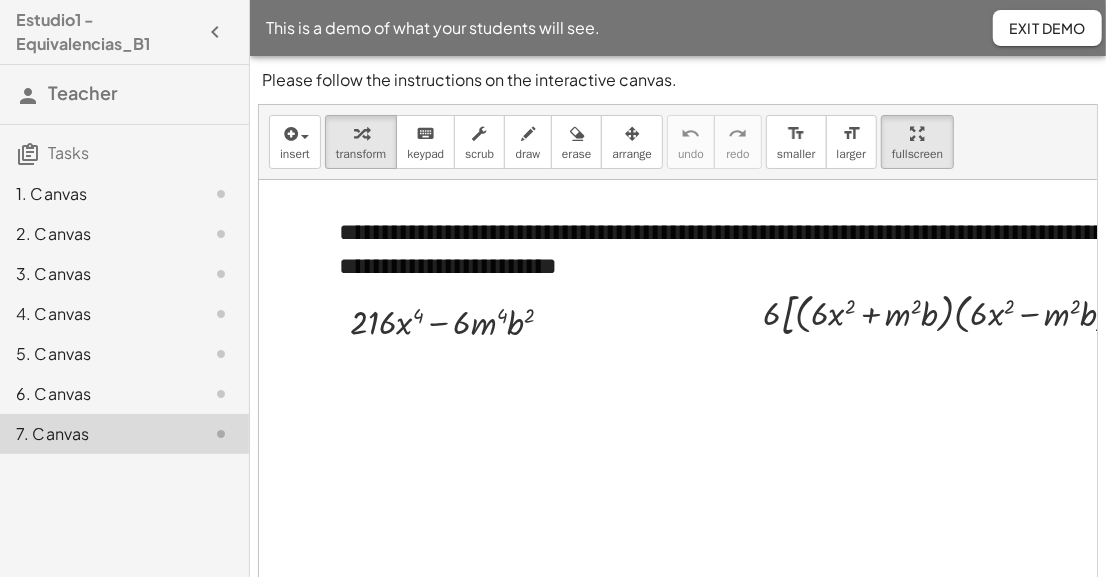 click on "Exit Demo" 